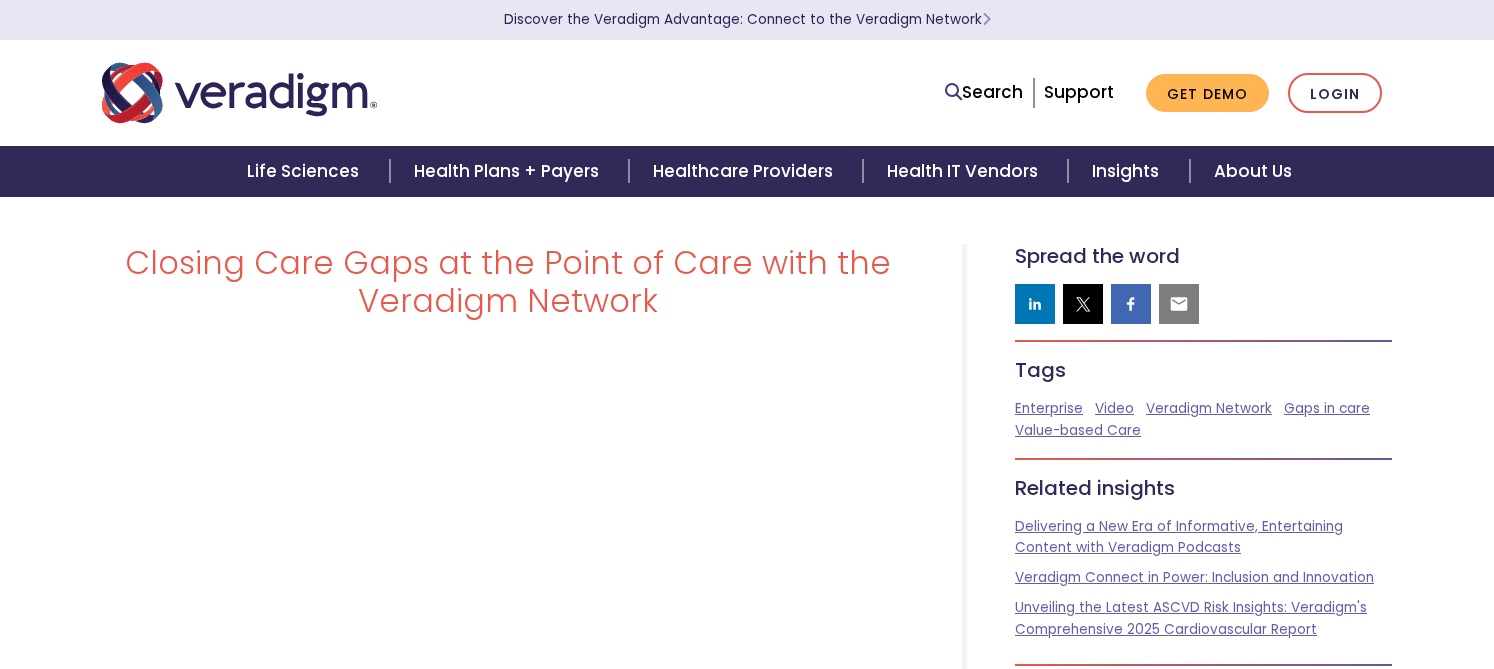 scroll, scrollTop: 0, scrollLeft: 0, axis: both 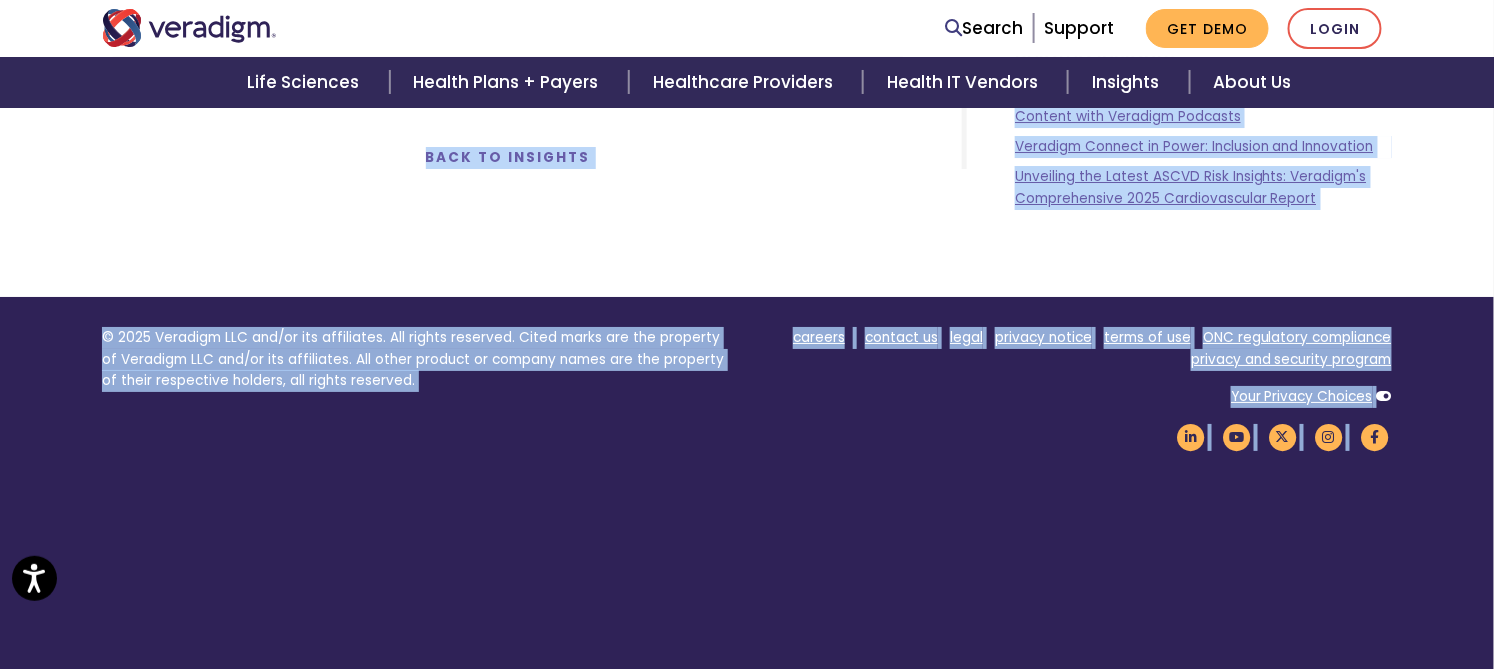 drag, startPoint x: 139, startPoint y: 263, endPoint x: 572, endPoint y: 671, distance: 594.9395 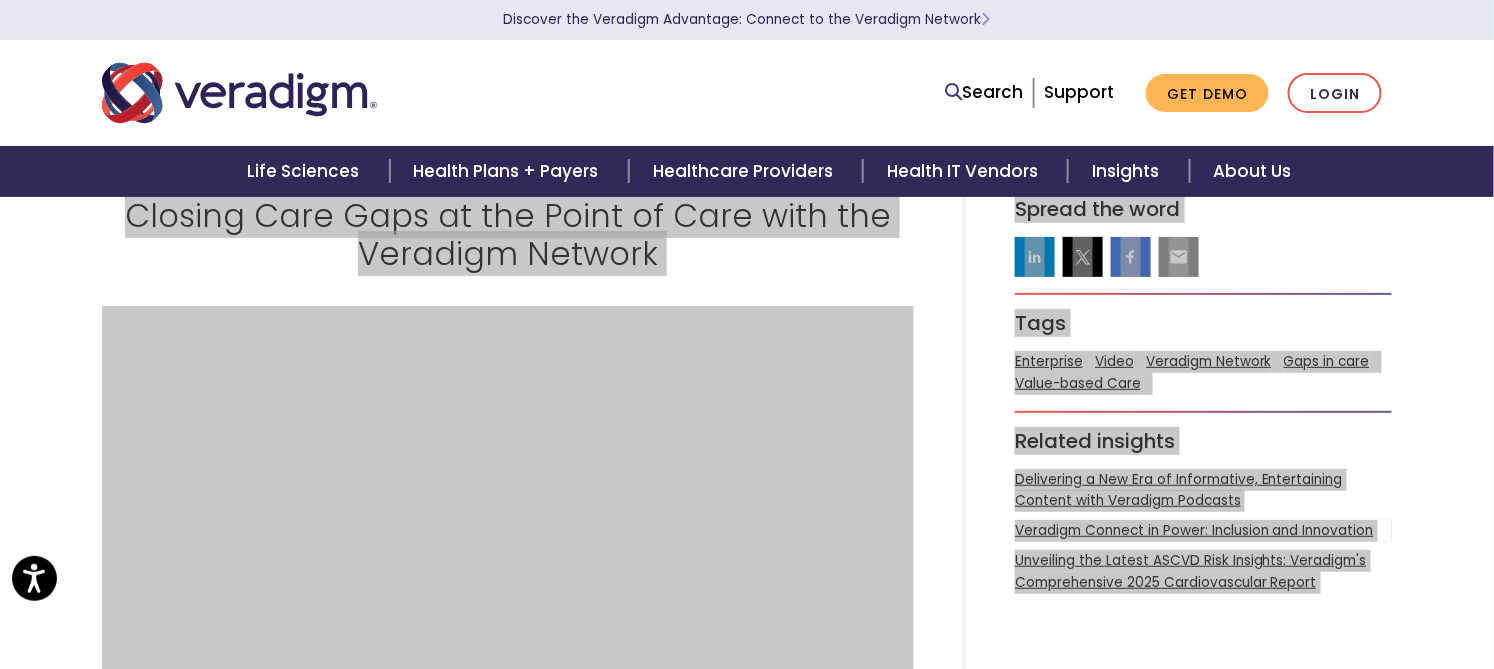 scroll, scrollTop: 0, scrollLeft: 0, axis: both 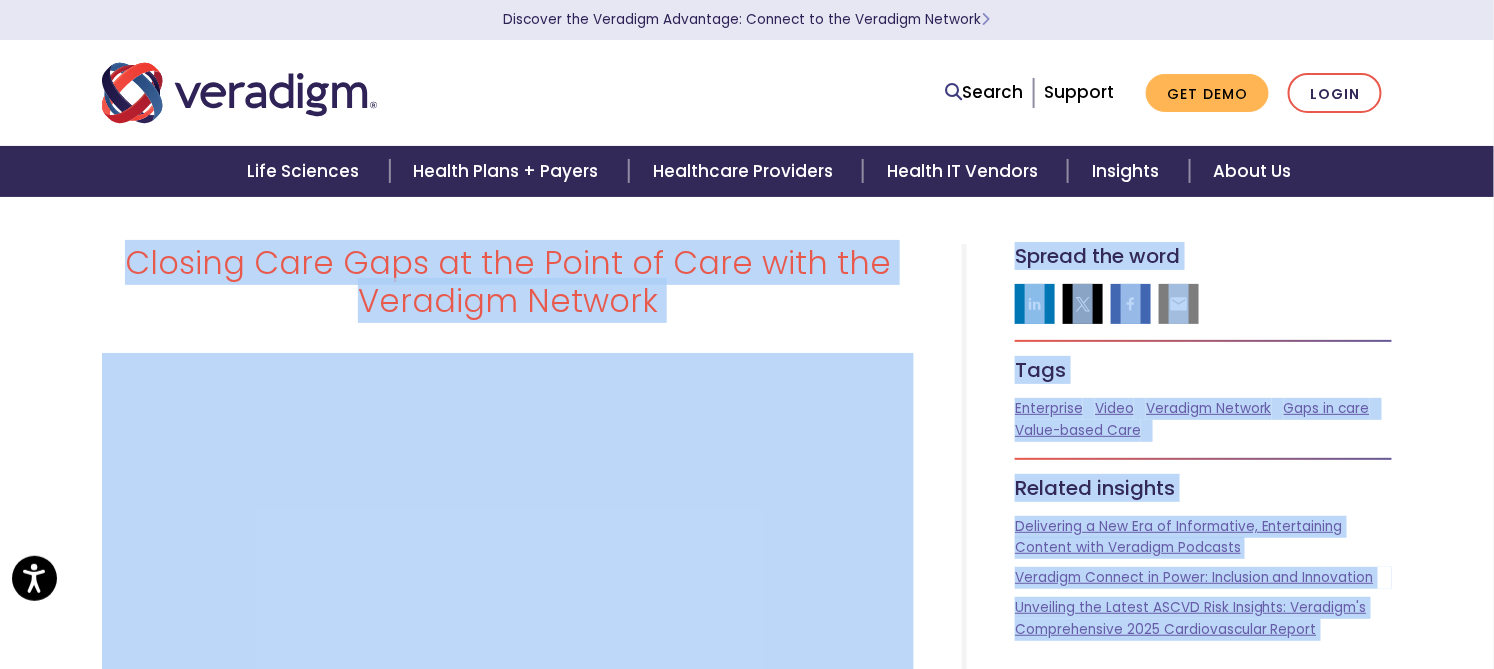 click on "Closing Care Gaps at the Point of Care with the Veradigm Network
Please  accept marketing-cookies" at bounding box center [747, 1405] 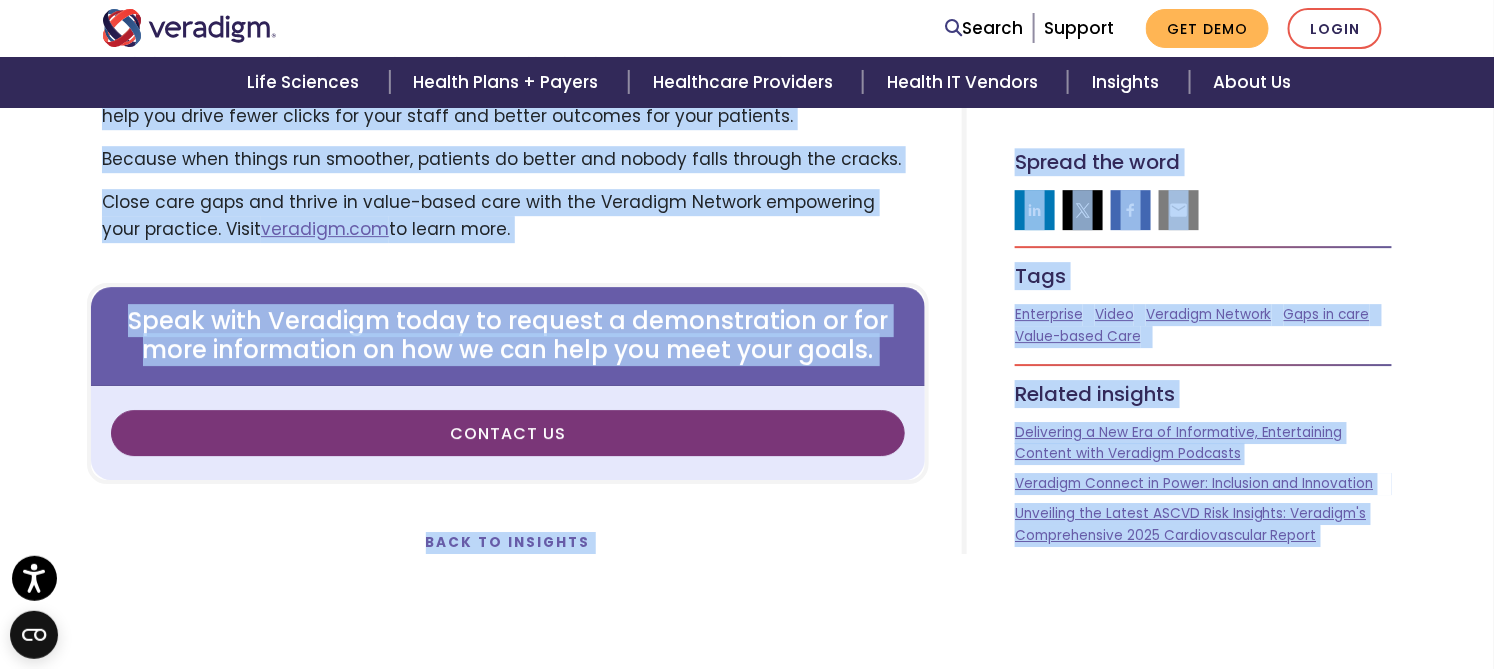 scroll, scrollTop: 1989, scrollLeft: 0, axis: vertical 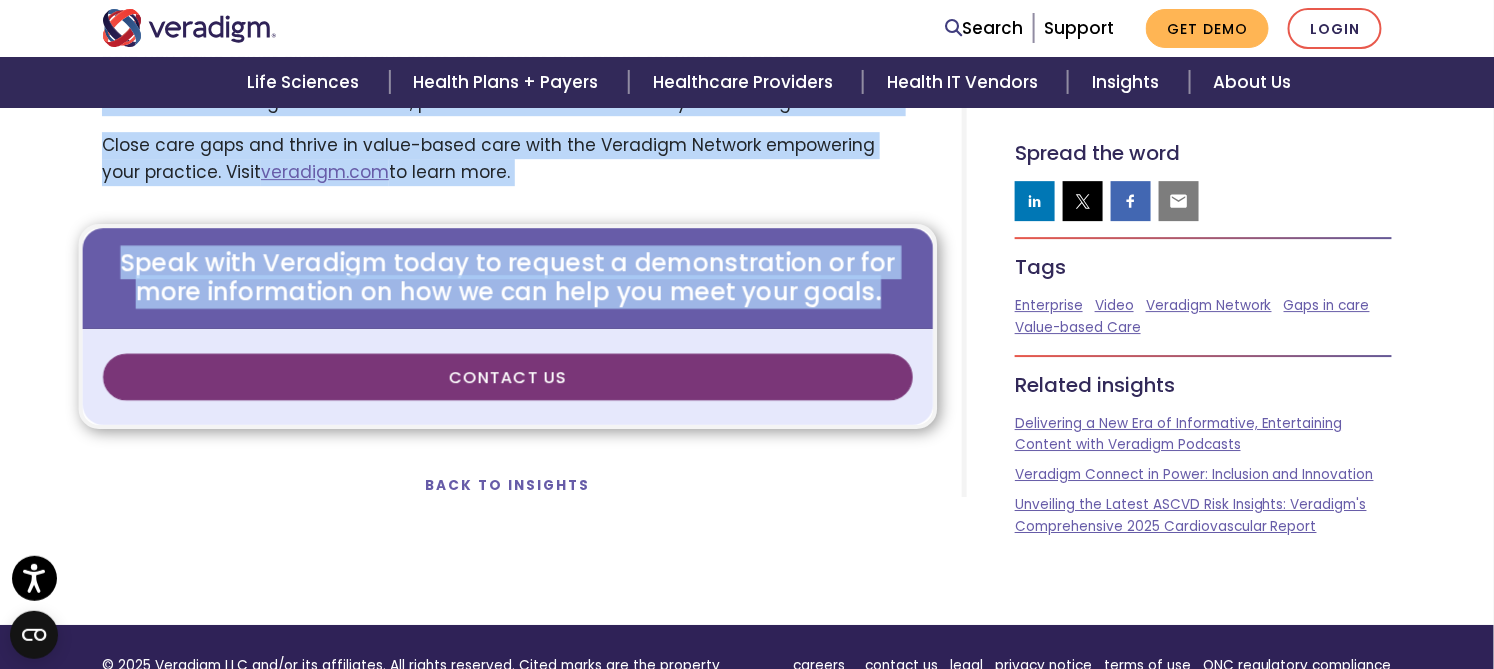 drag, startPoint x: 76, startPoint y: 265, endPoint x: 887, endPoint y: 246, distance: 811.22253 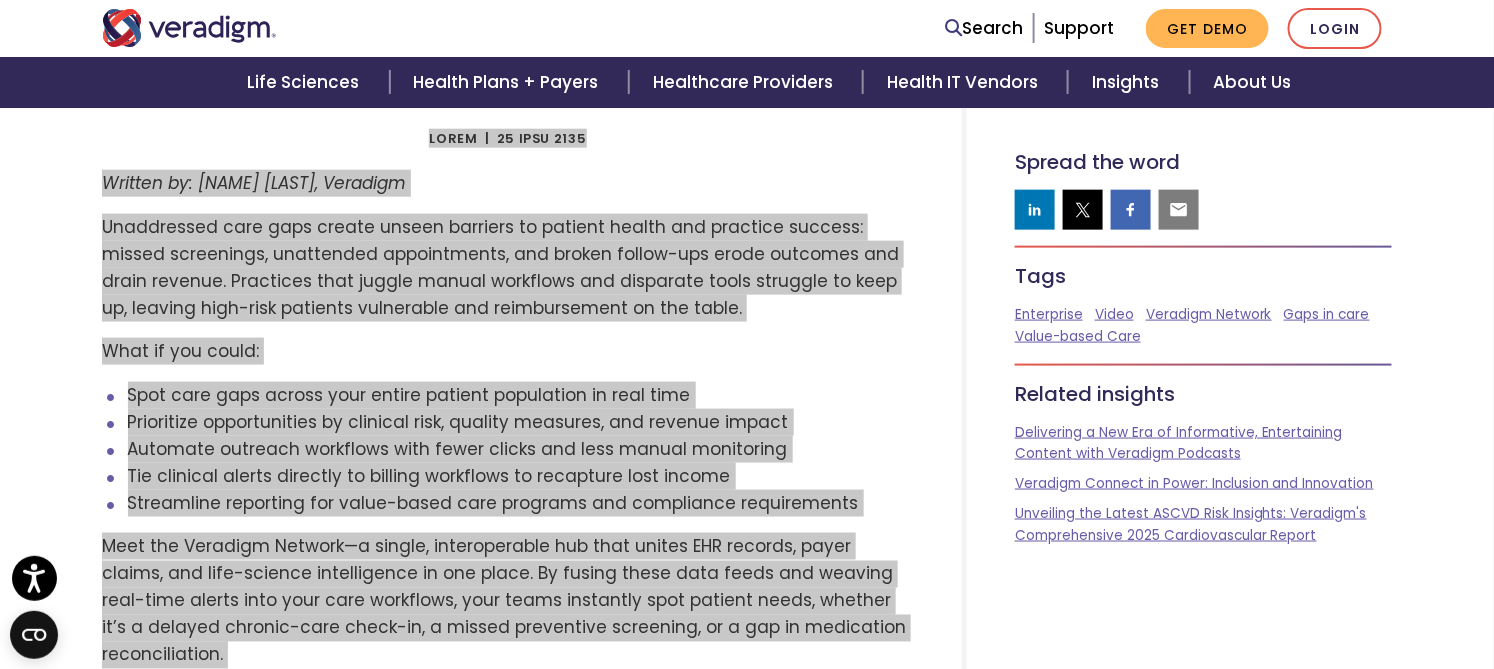 scroll, scrollTop: 656, scrollLeft: 0, axis: vertical 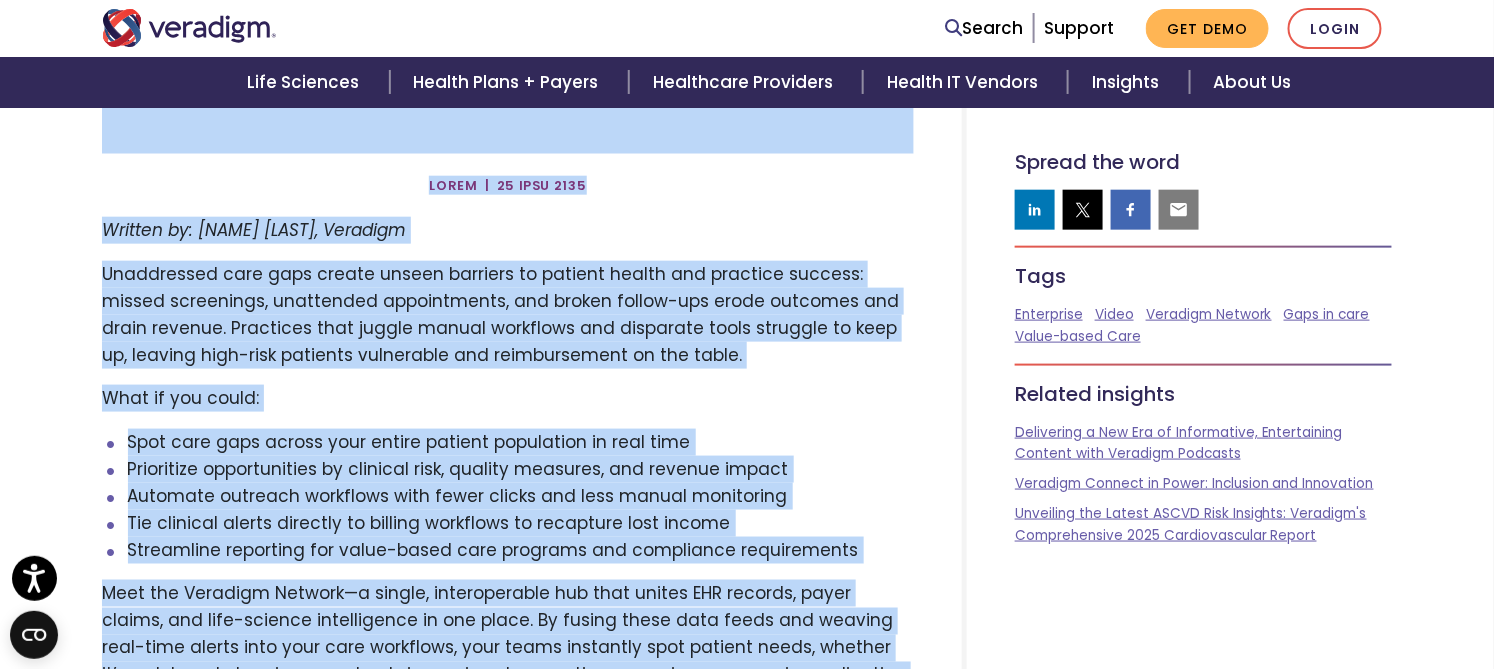 click on "What if you could:" at bounding box center [508, 398] 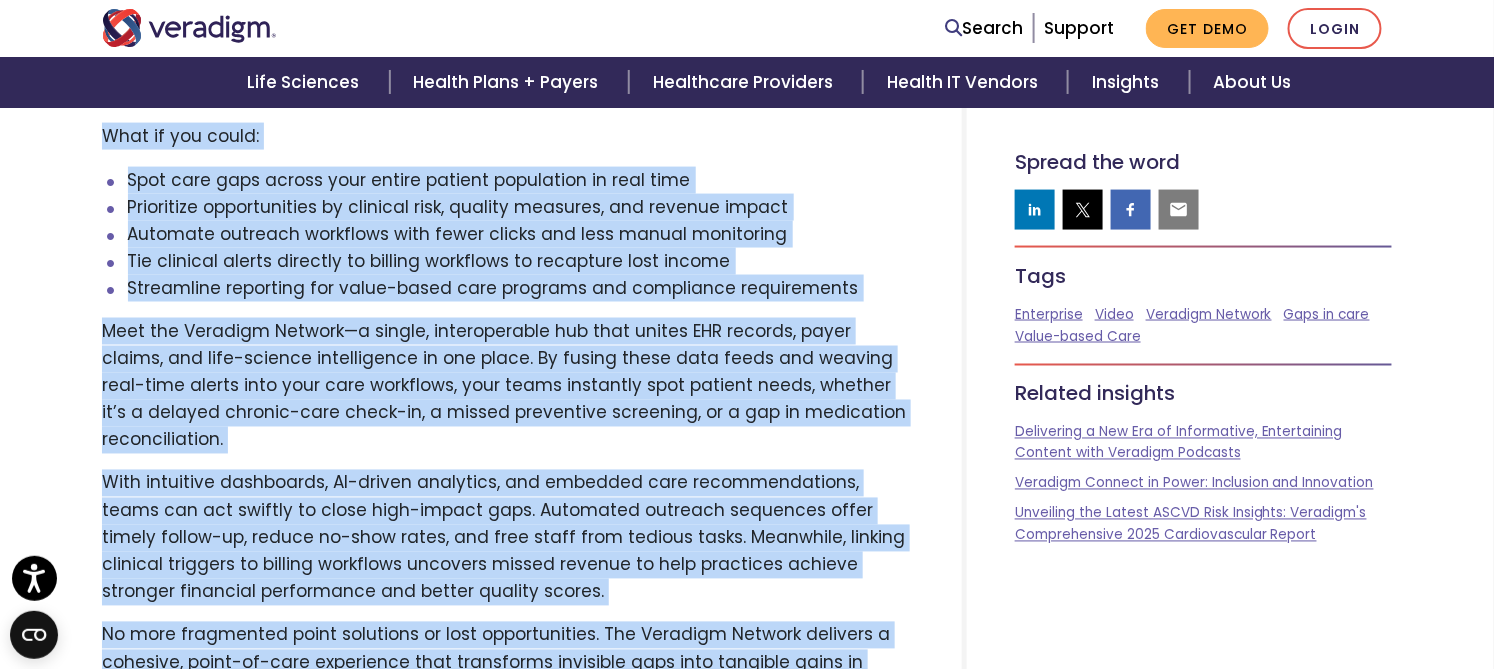 scroll, scrollTop: 1126, scrollLeft: 0, axis: vertical 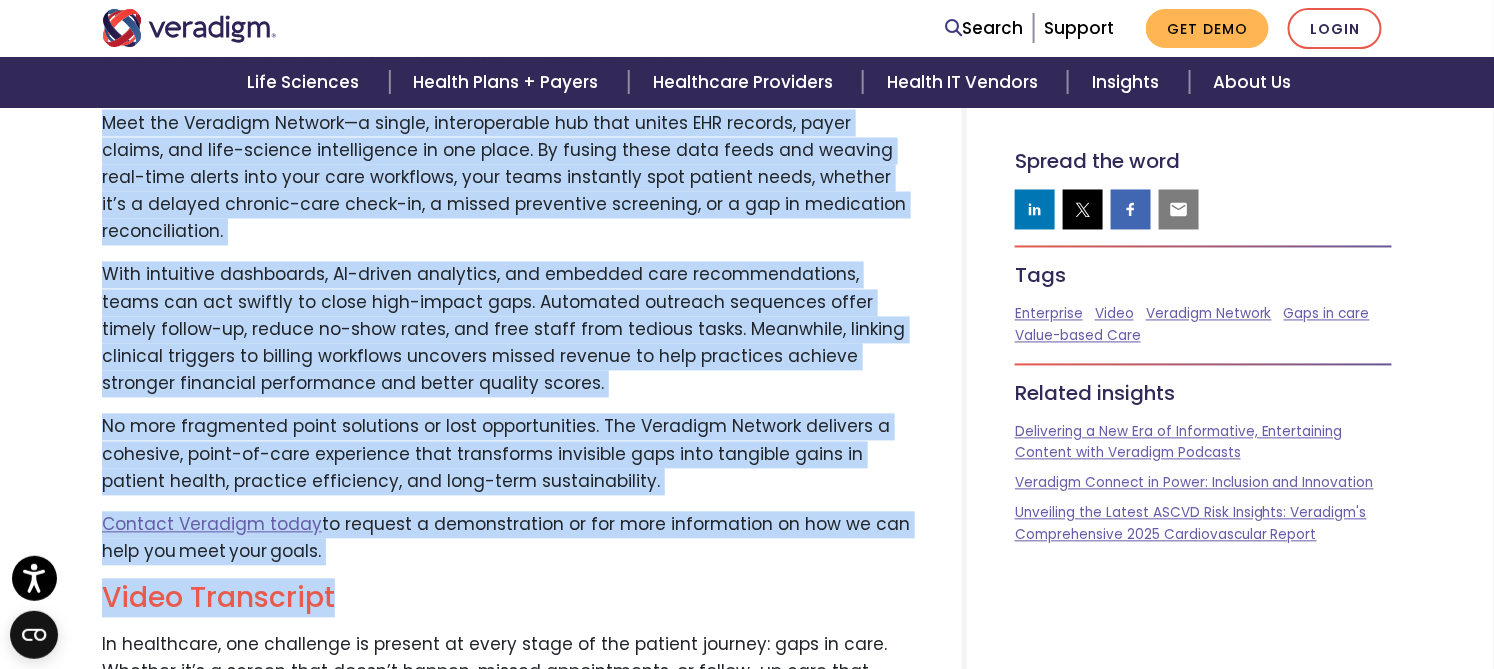 drag, startPoint x: 92, startPoint y: 268, endPoint x: 398, endPoint y: 546, distance: 413.4247 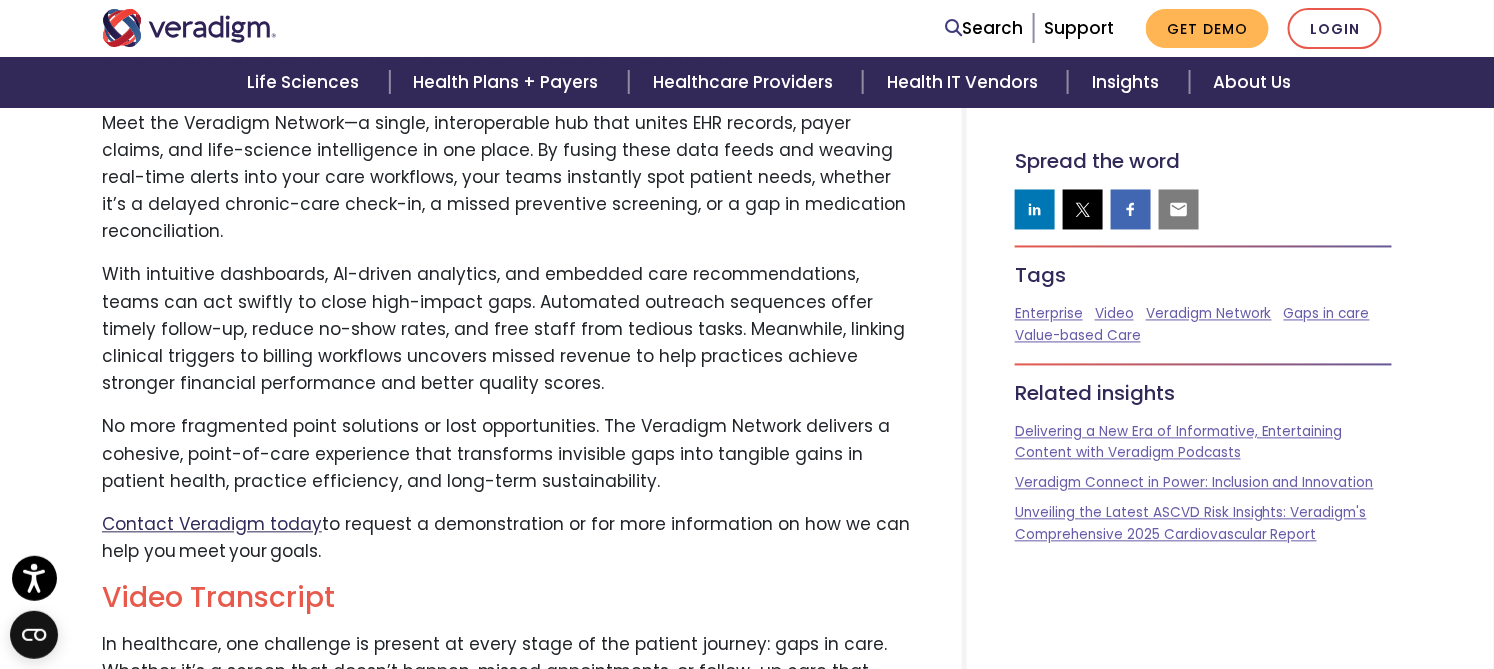 drag, startPoint x: 338, startPoint y: 525, endPoint x: 102, endPoint y: 494, distance: 238.02731 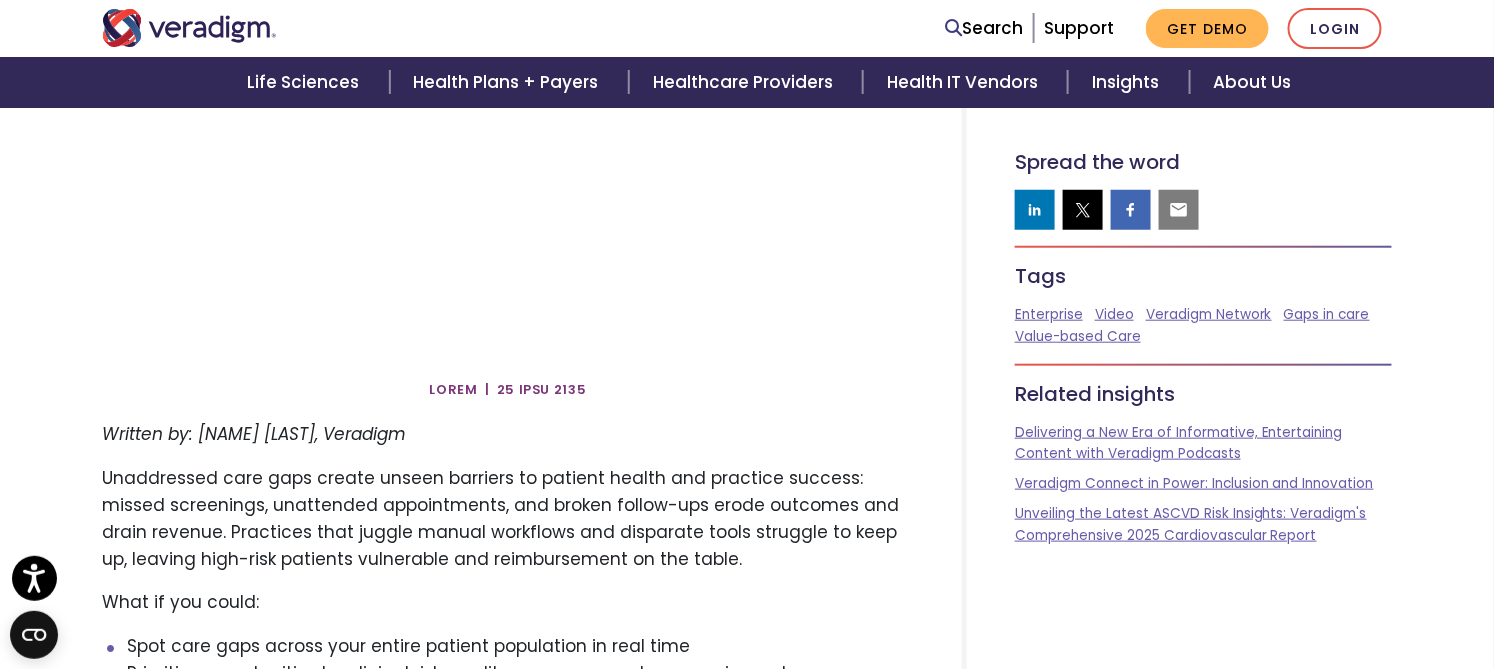 scroll, scrollTop: 460, scrollLeft: 0, axis: vertical 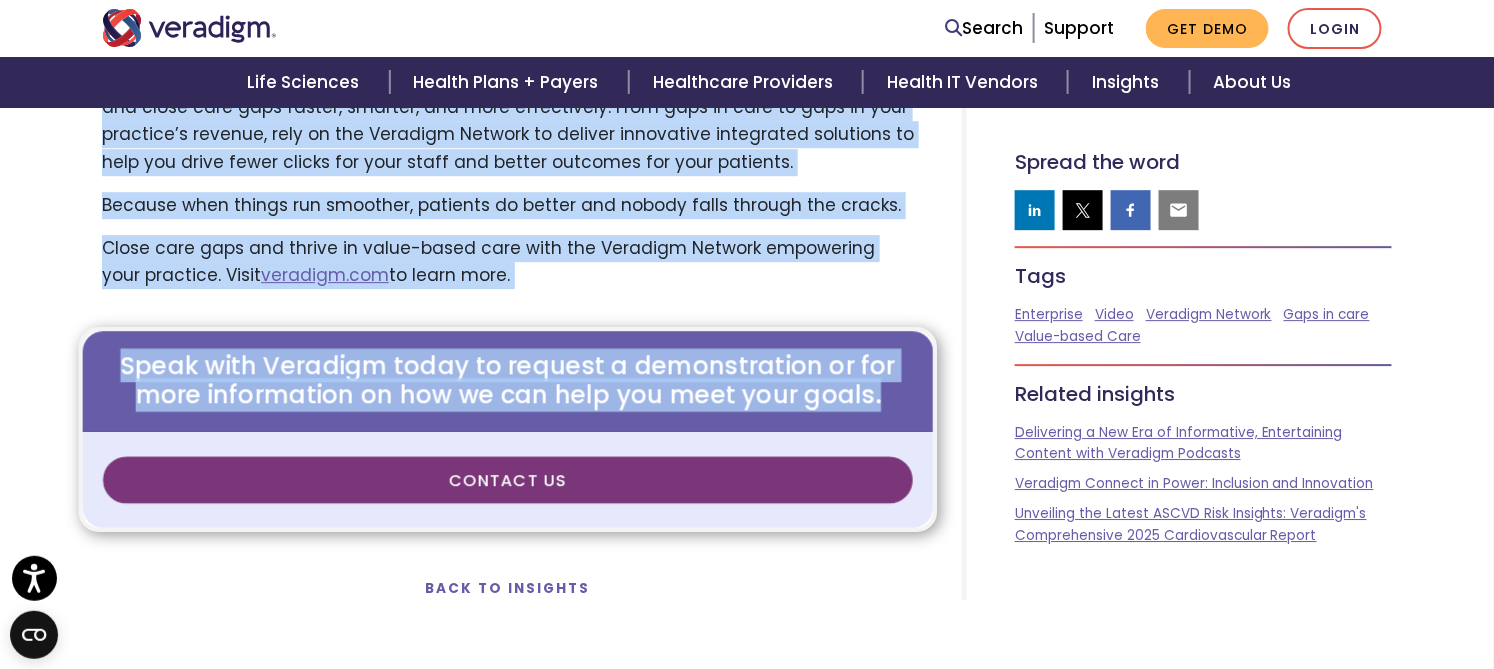 drag, startPoint x: 100, startPoint y: 419, endPoint x: 881, endPoint y: 352, distance: 783.8686 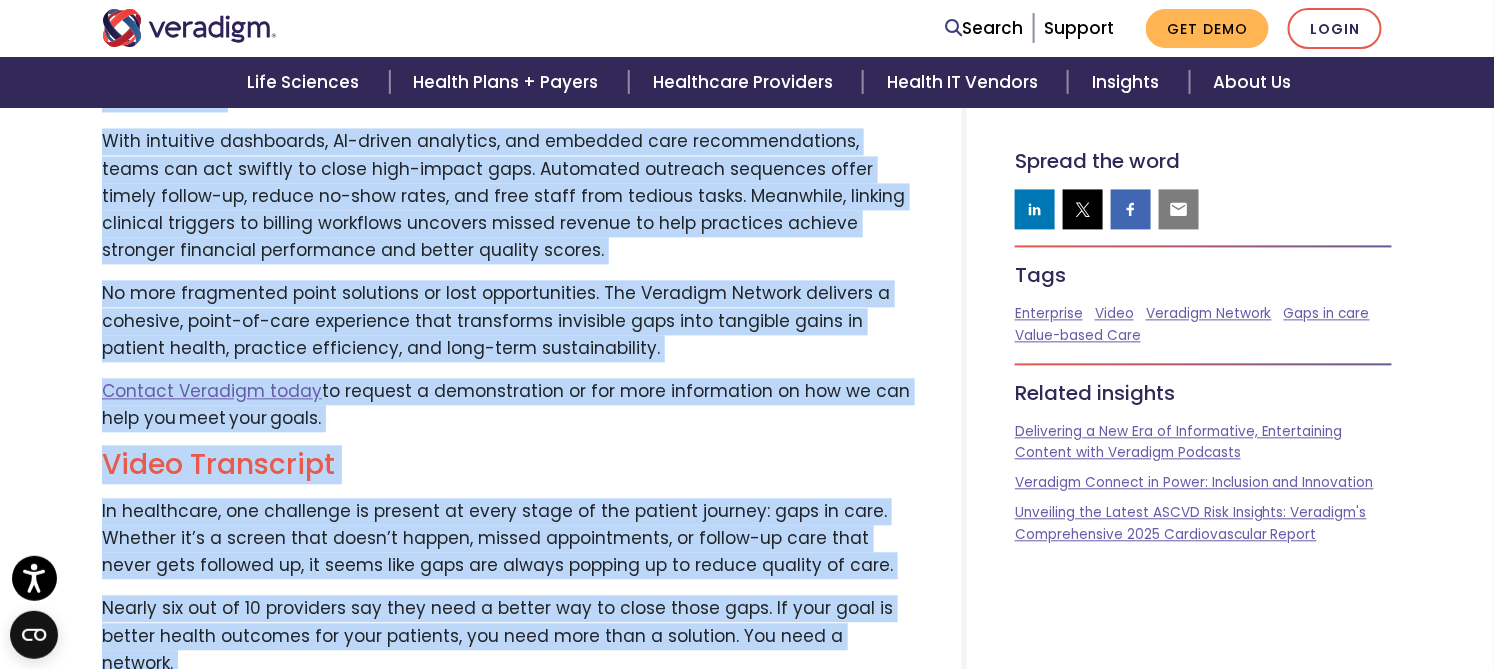 scroll, scrollTop: 1185, scrollLeft: 0, axis: vertical 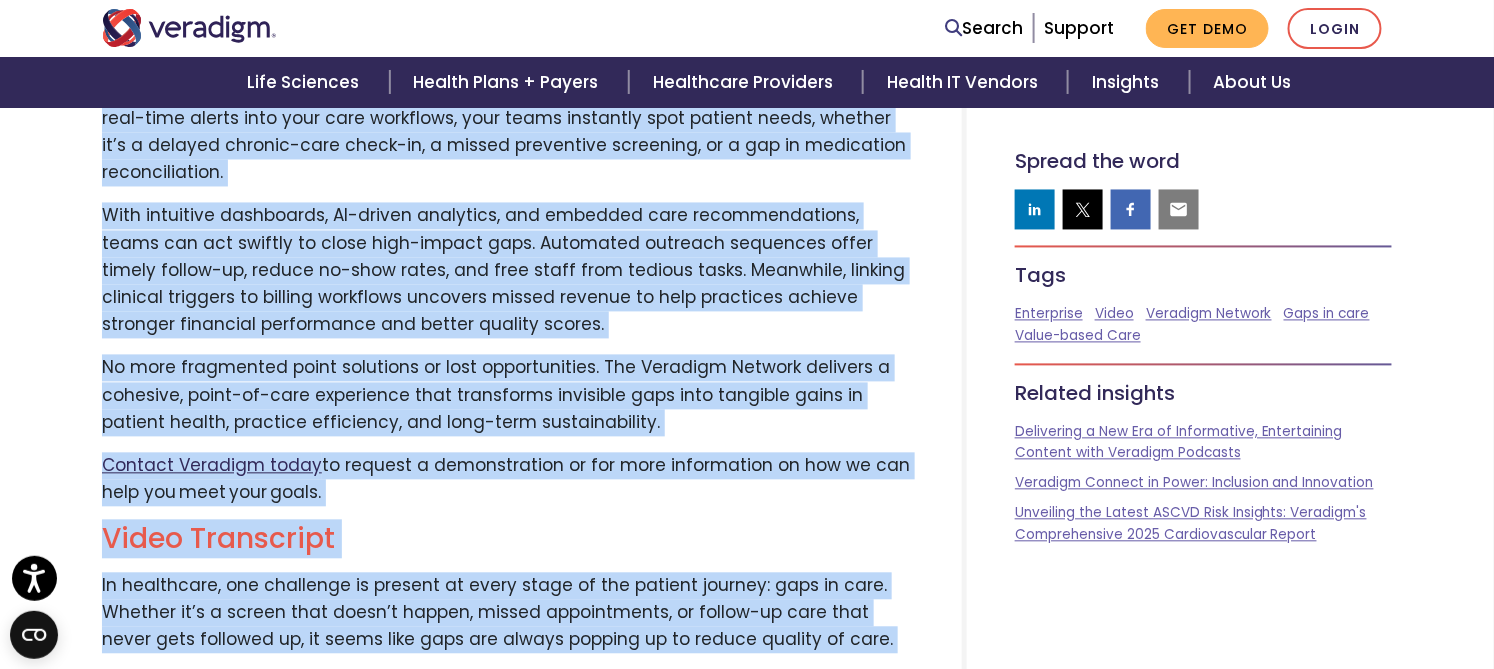 click on "Contact Veradigm today" at bounding box center [212, 466] 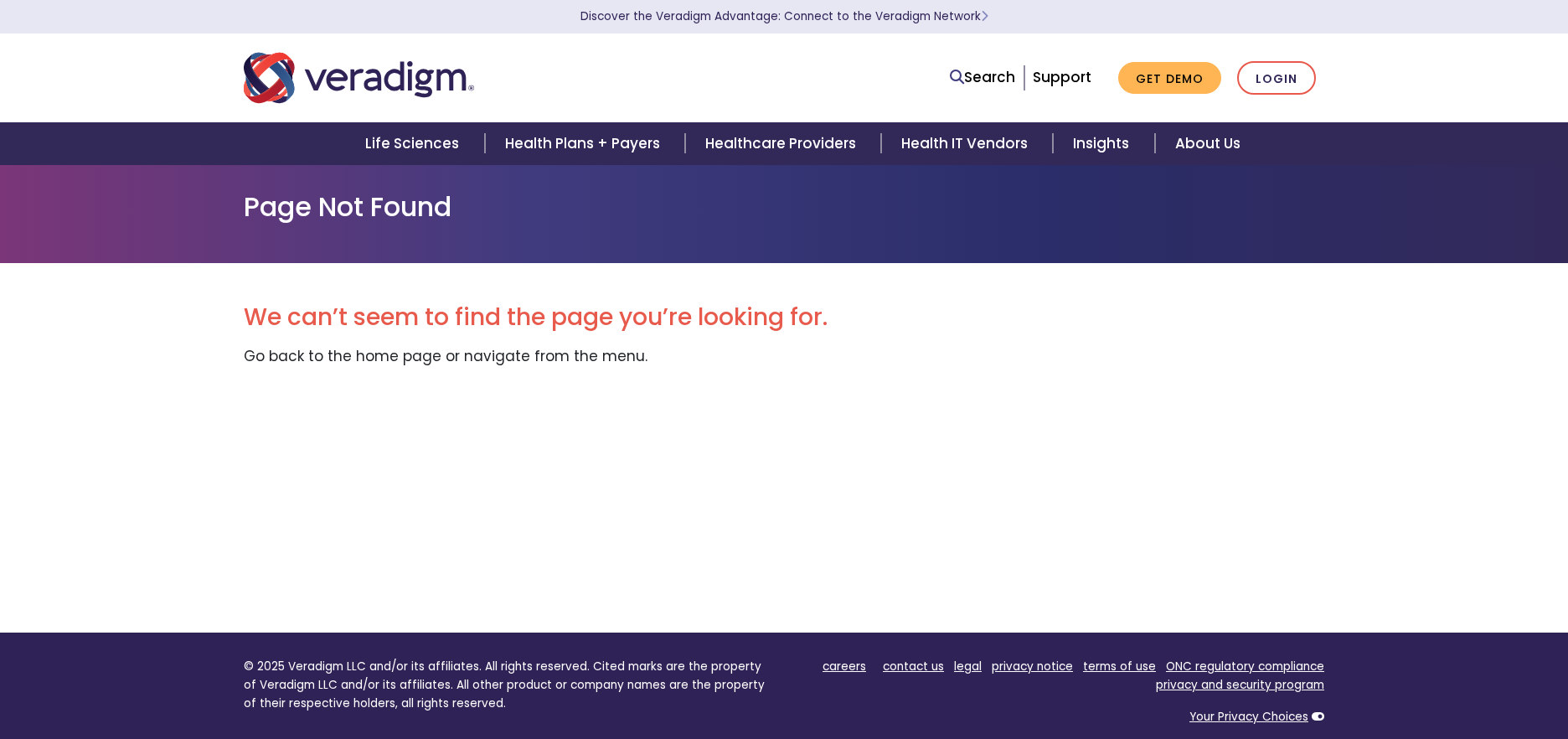 scroll, scrollTop: 0, scrollLeft: 0, axis: both 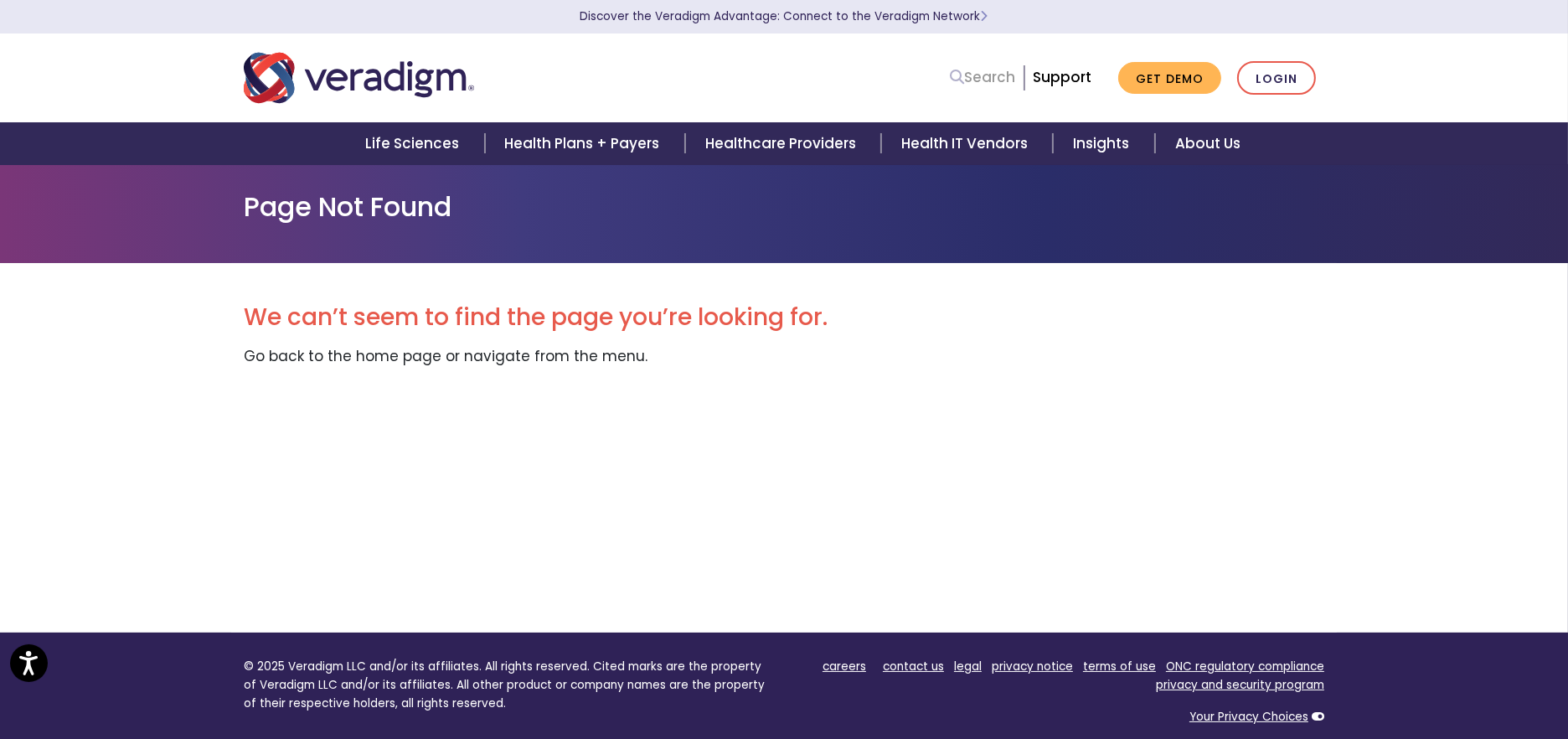 click on "Search" at bounding box center [983, 77] 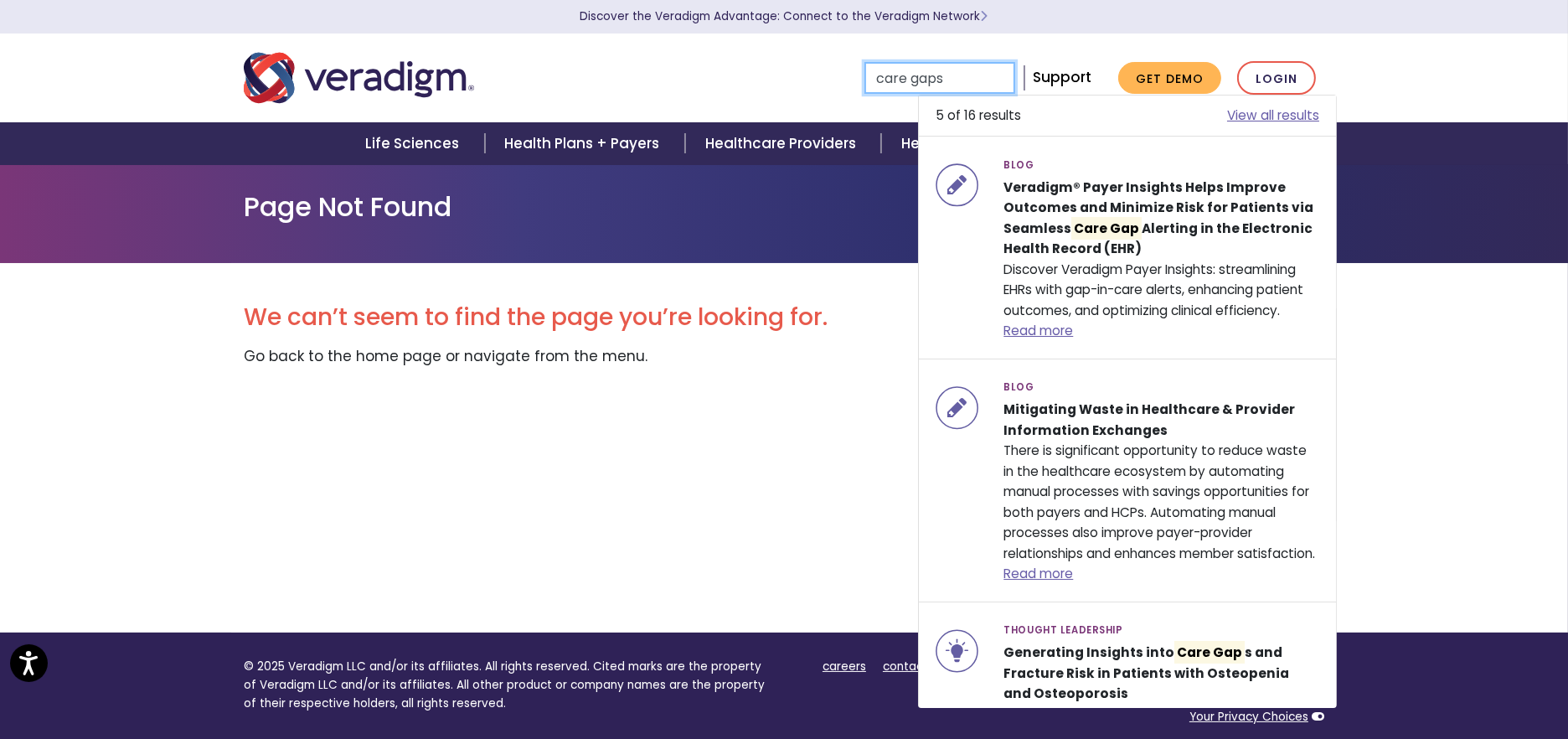 type on "care gaps" 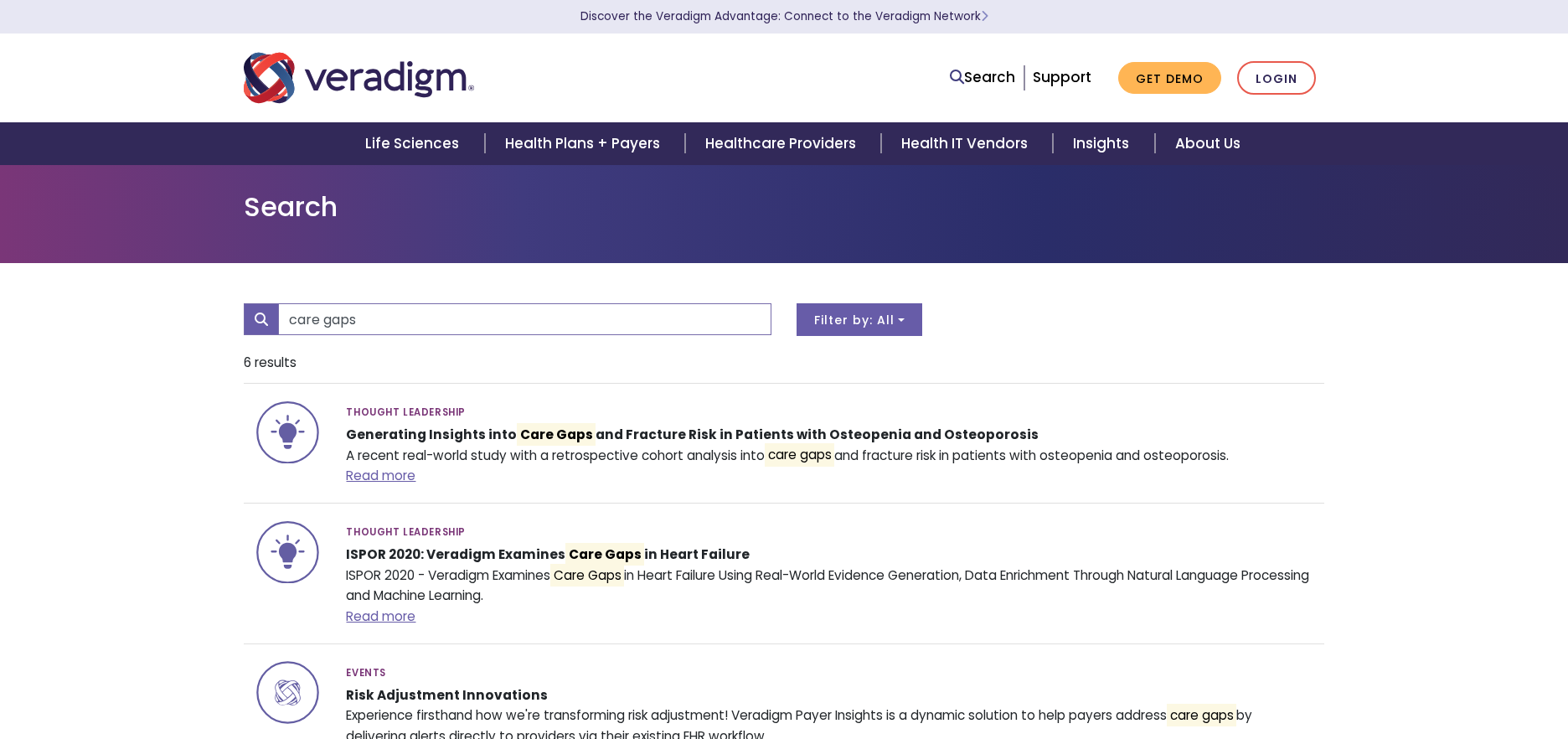 scroll, scrollTop: 0, scrollLeft: 0, axis: both 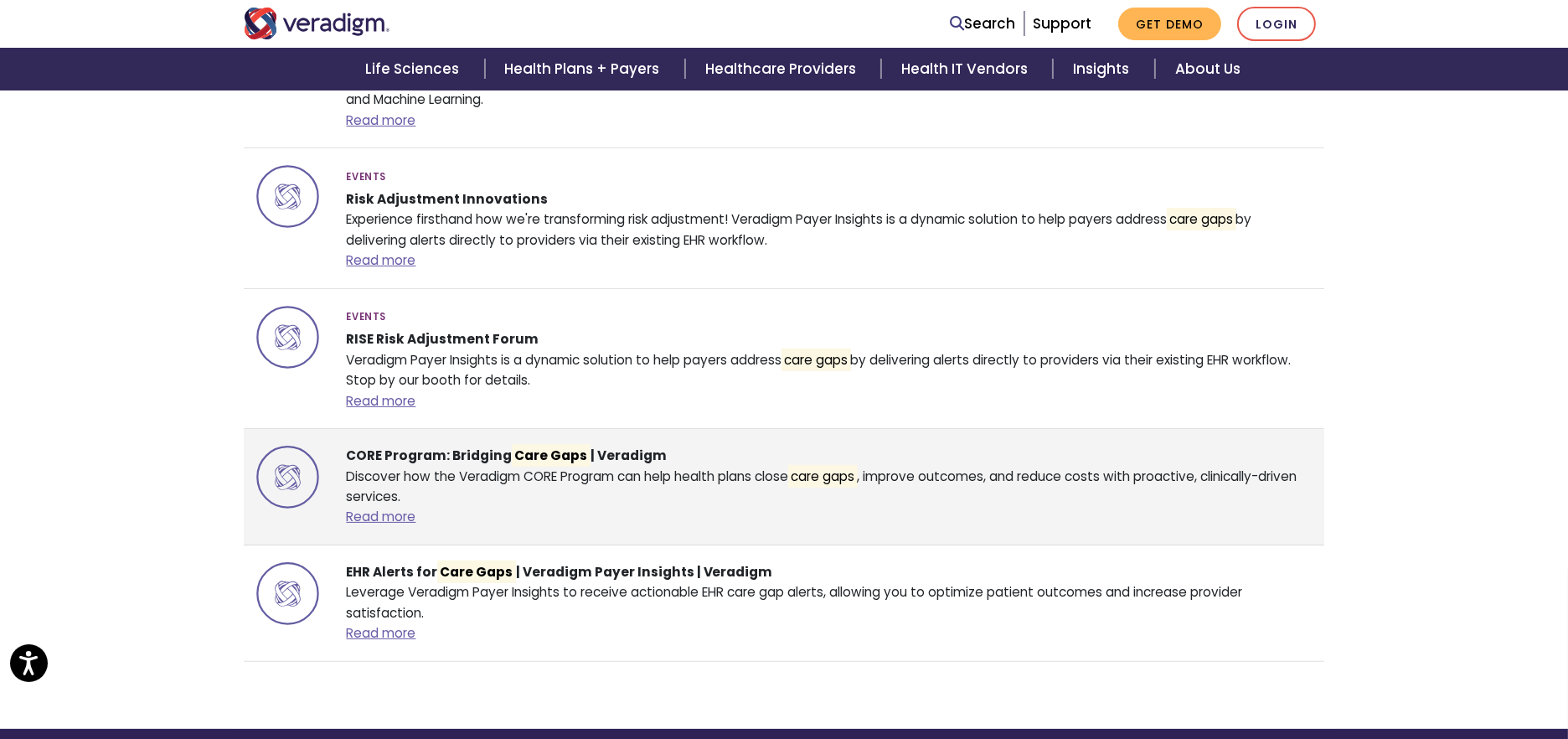 click on "CORE Program: Bridging  Care Gaps  | Veradigm" at bounding box center (506, 455) 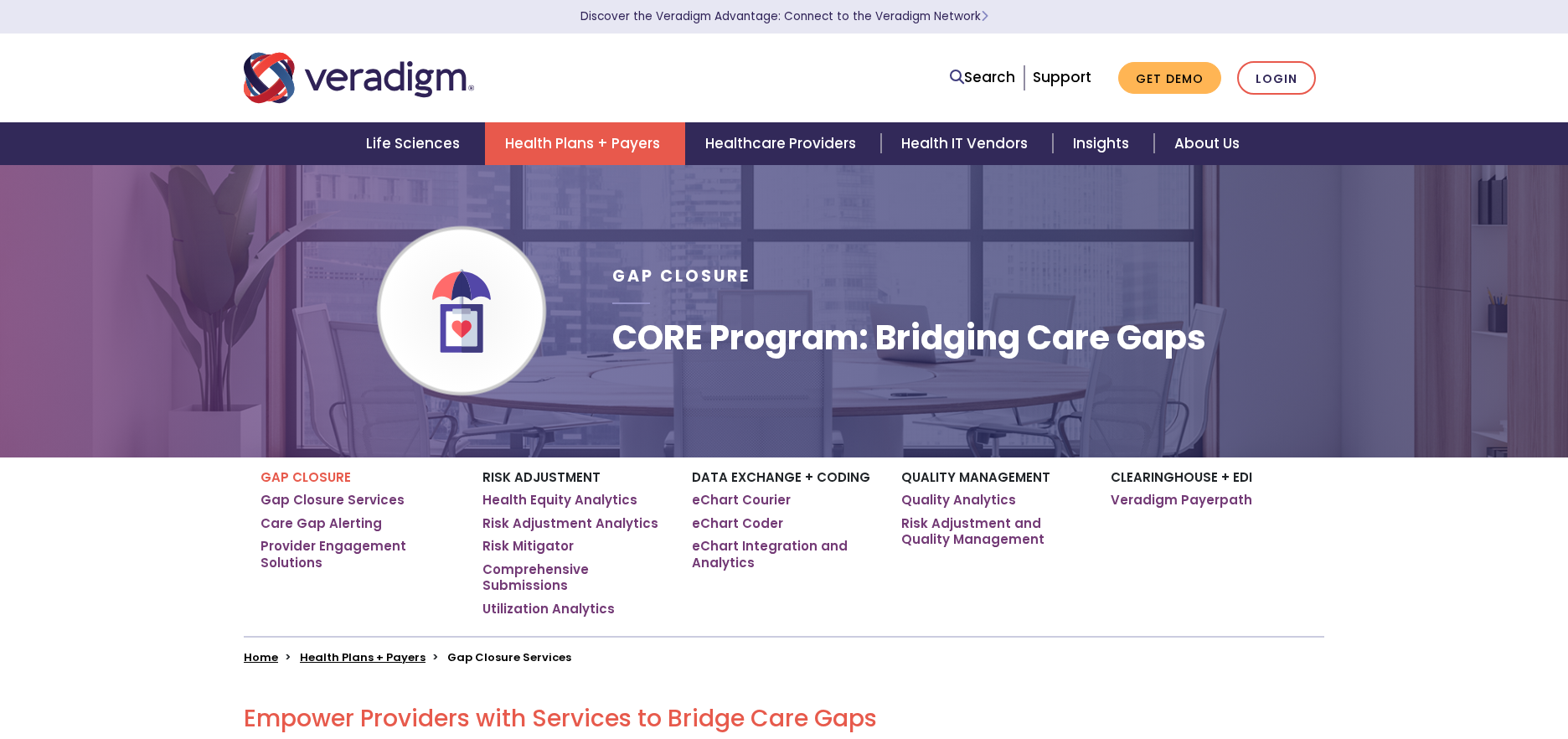 scroll, scrollTop: 0, scrollLeft: 0, axis: both 